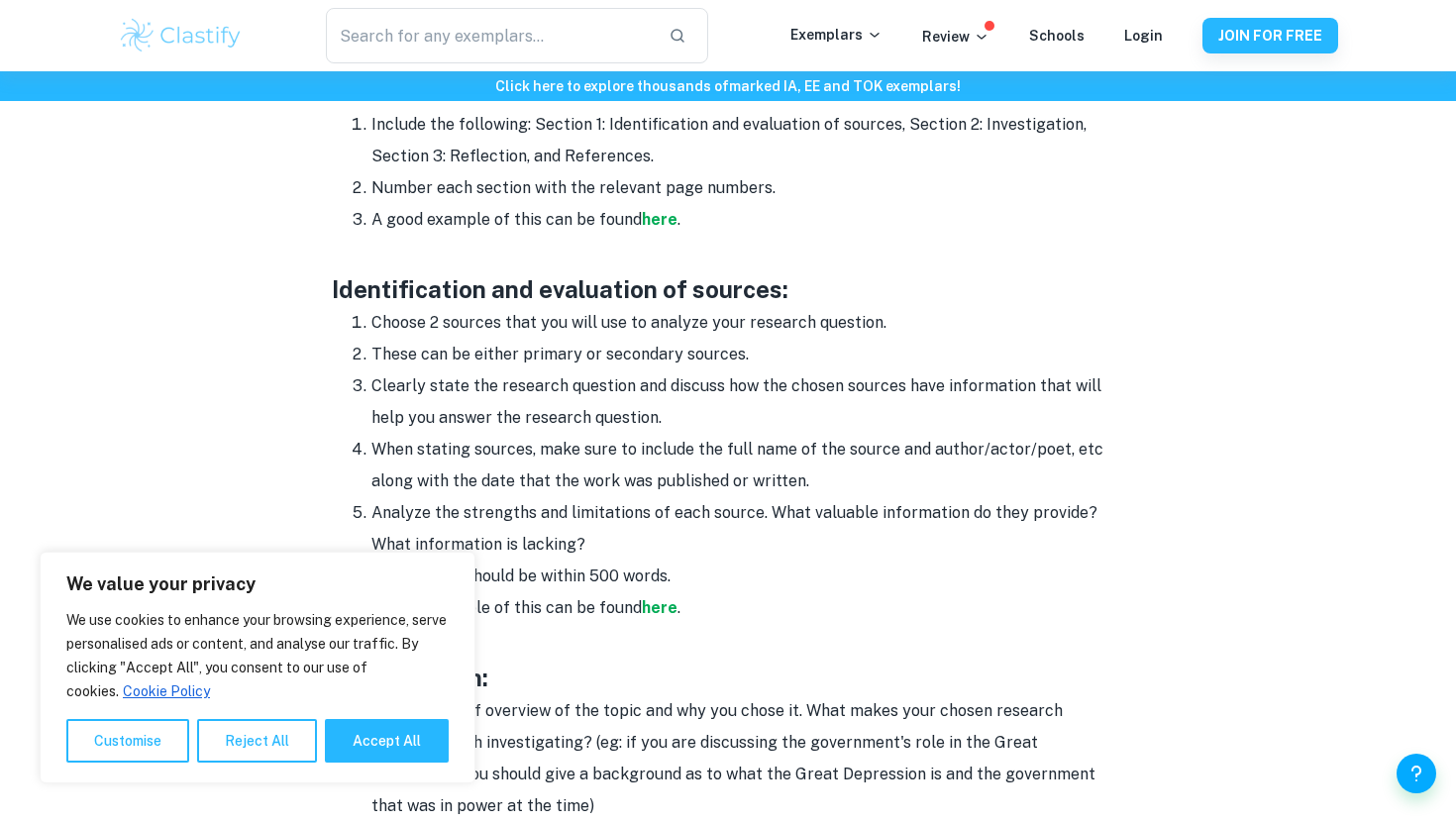 scroll, scrollTop: 1461, scrollLeft: 0, axis: vertical 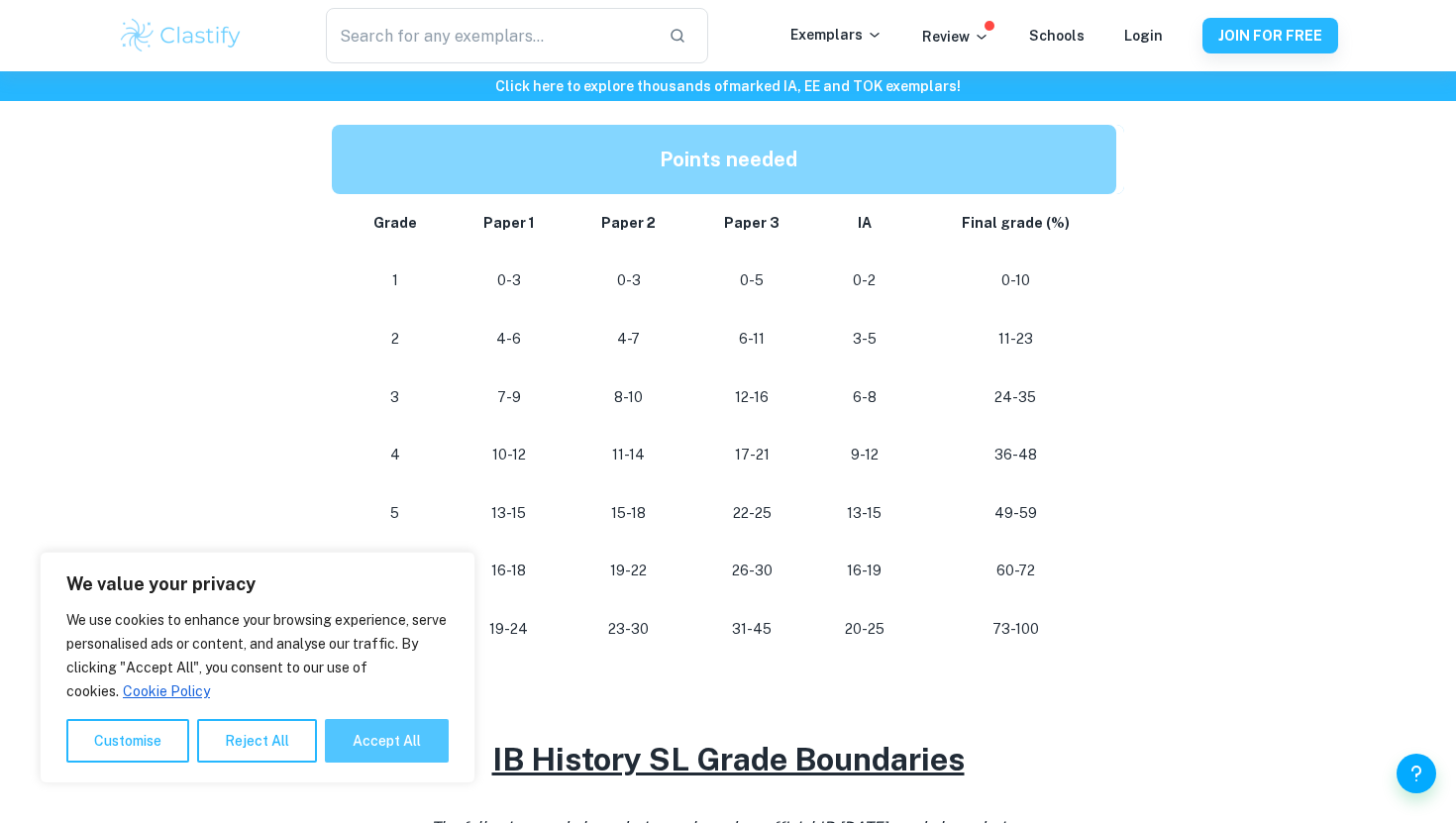 click on "Accept All" at bounding box center (386, 741) 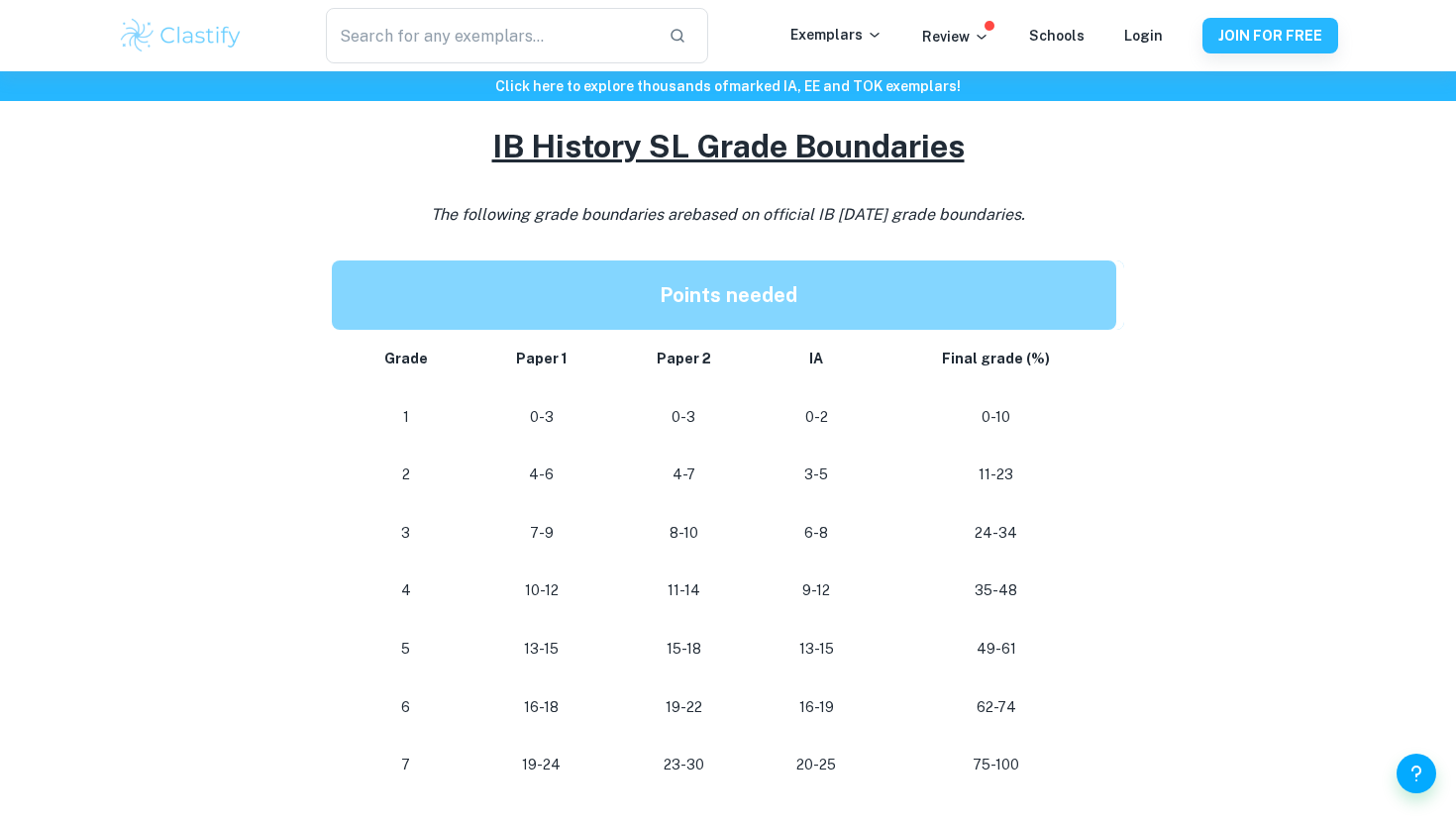 scroll, scrollTop: 1644, scrollLeft: 0, axis: vertical 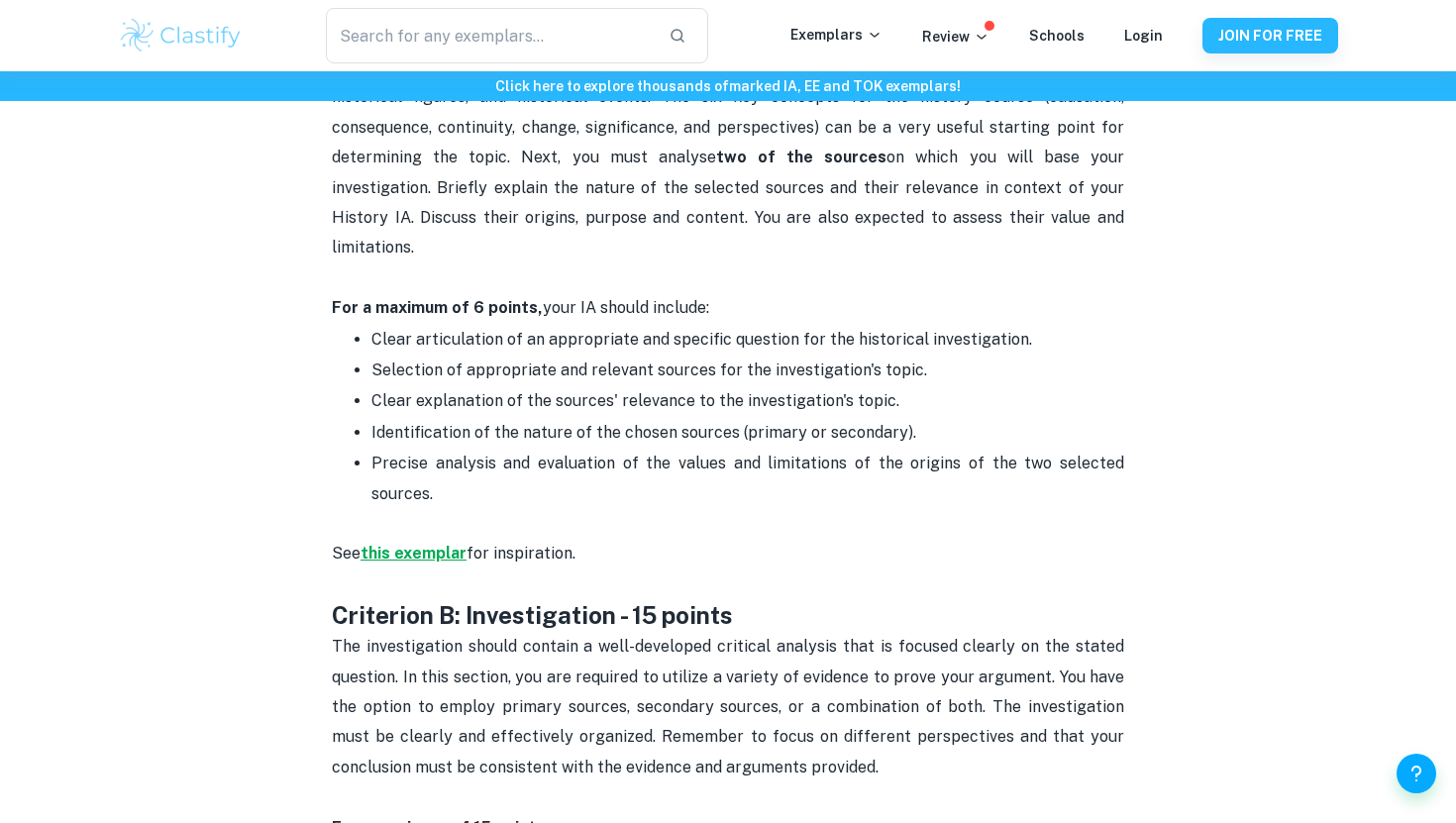 click on "this exemplar" at bounding box center [413, 553] 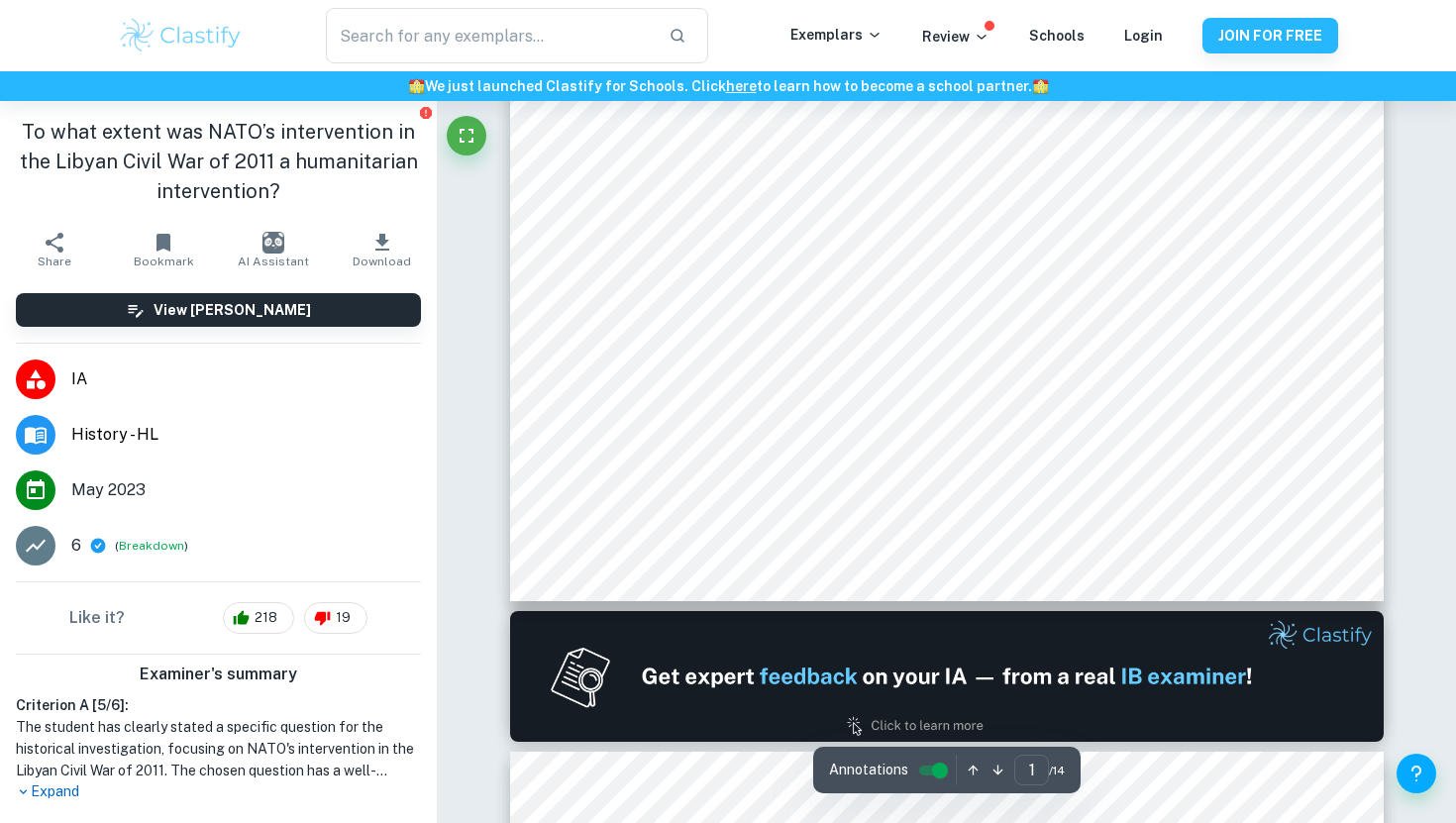 scroll, scrollTop: 910, scrollLeft: 0, axis: vertical 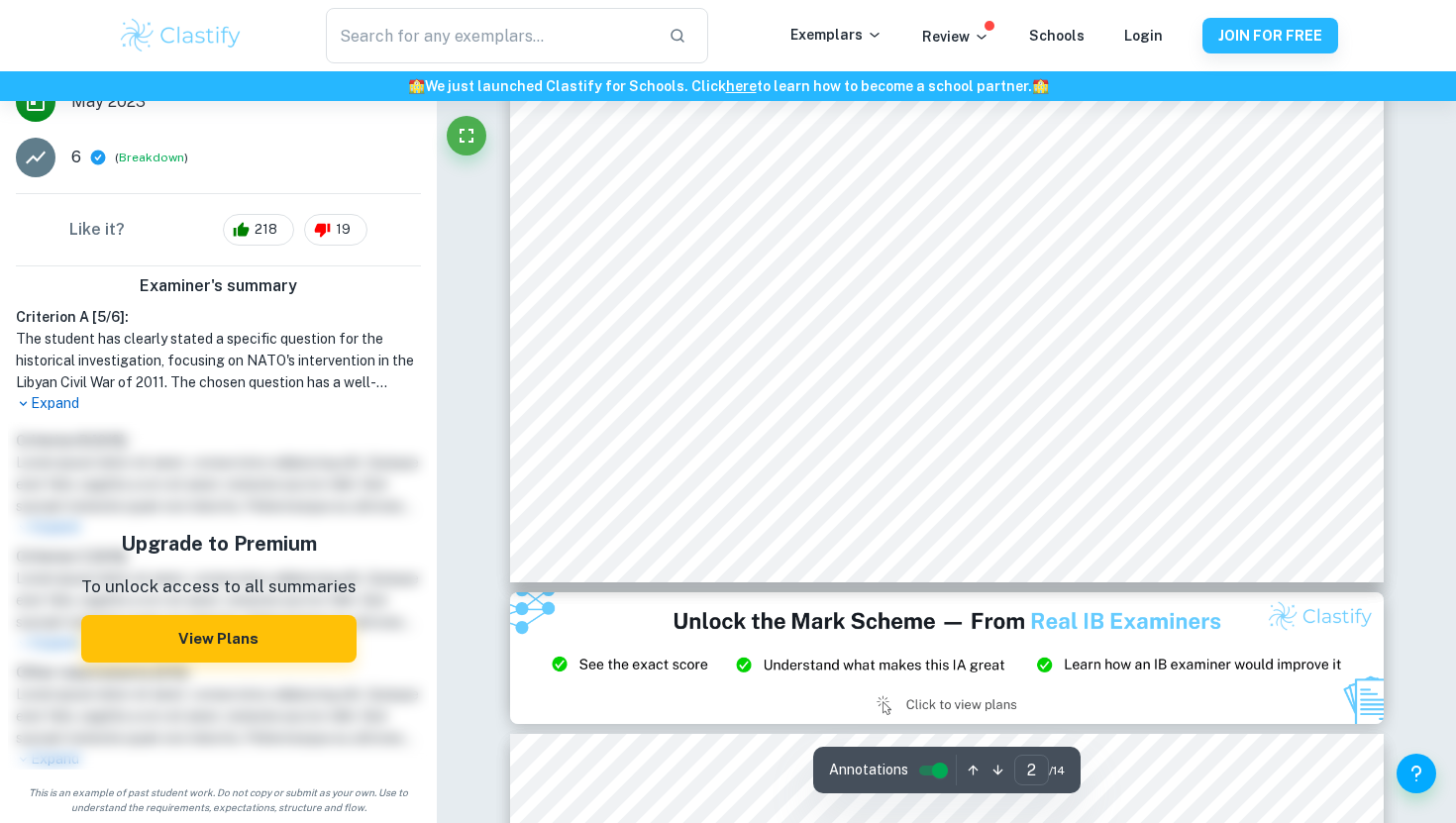 type on "3" 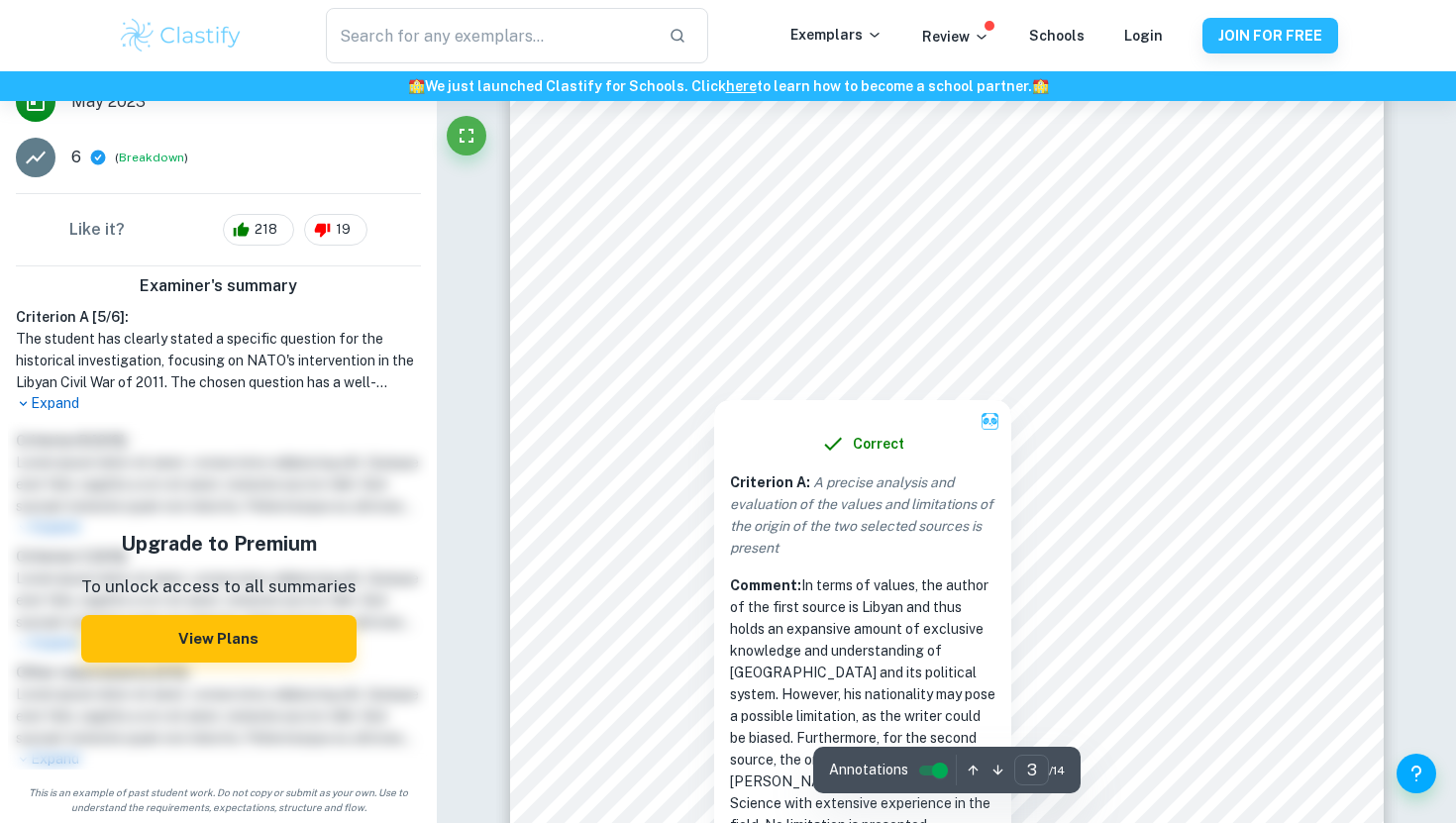scroll, scrollTop: 3055, scrollLeft: 0, axis: vertical 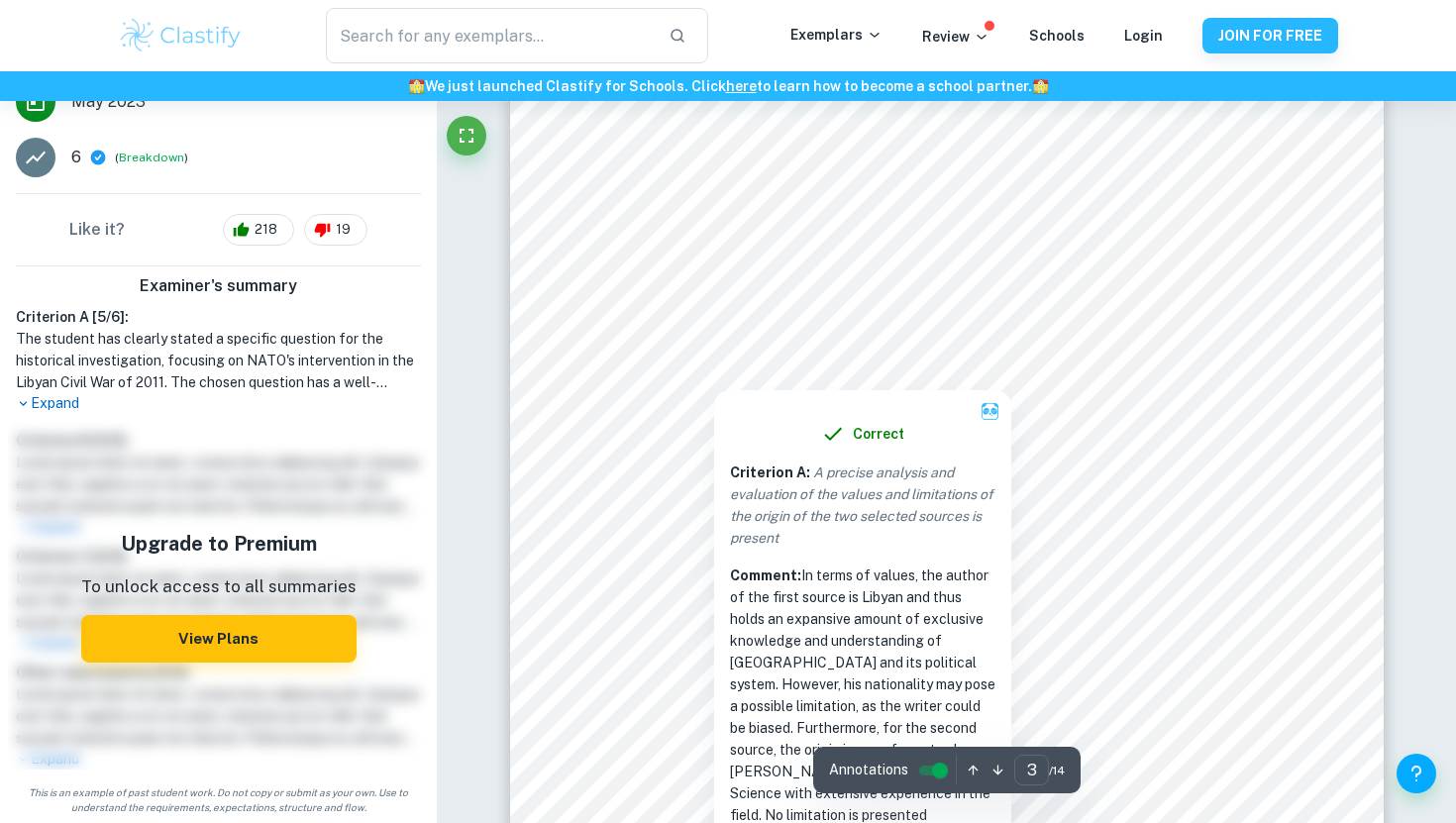 click at bounding box center [945, 329] 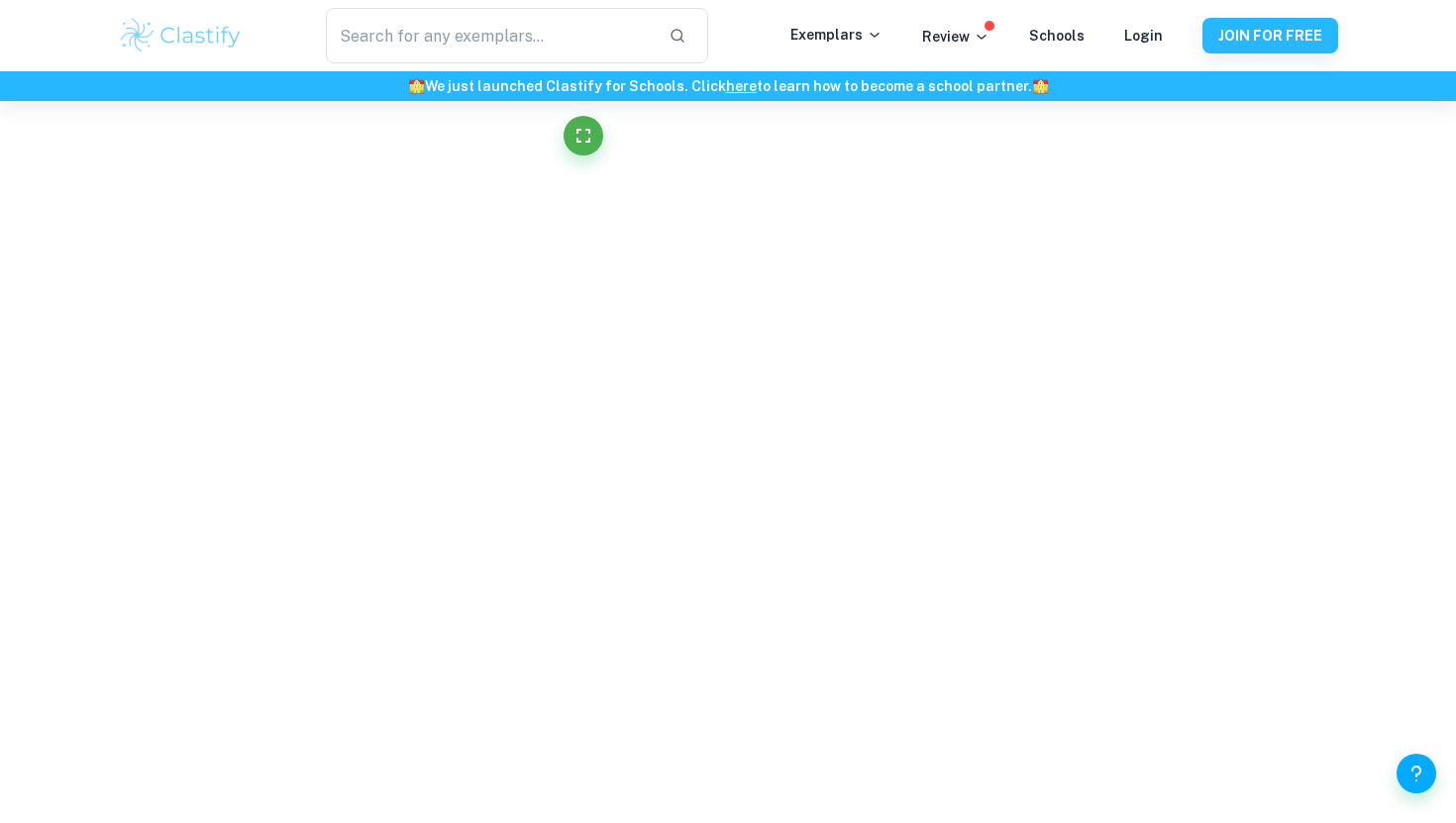 scroll, scrollTop: 0, scrollLeft: 0, axis: both 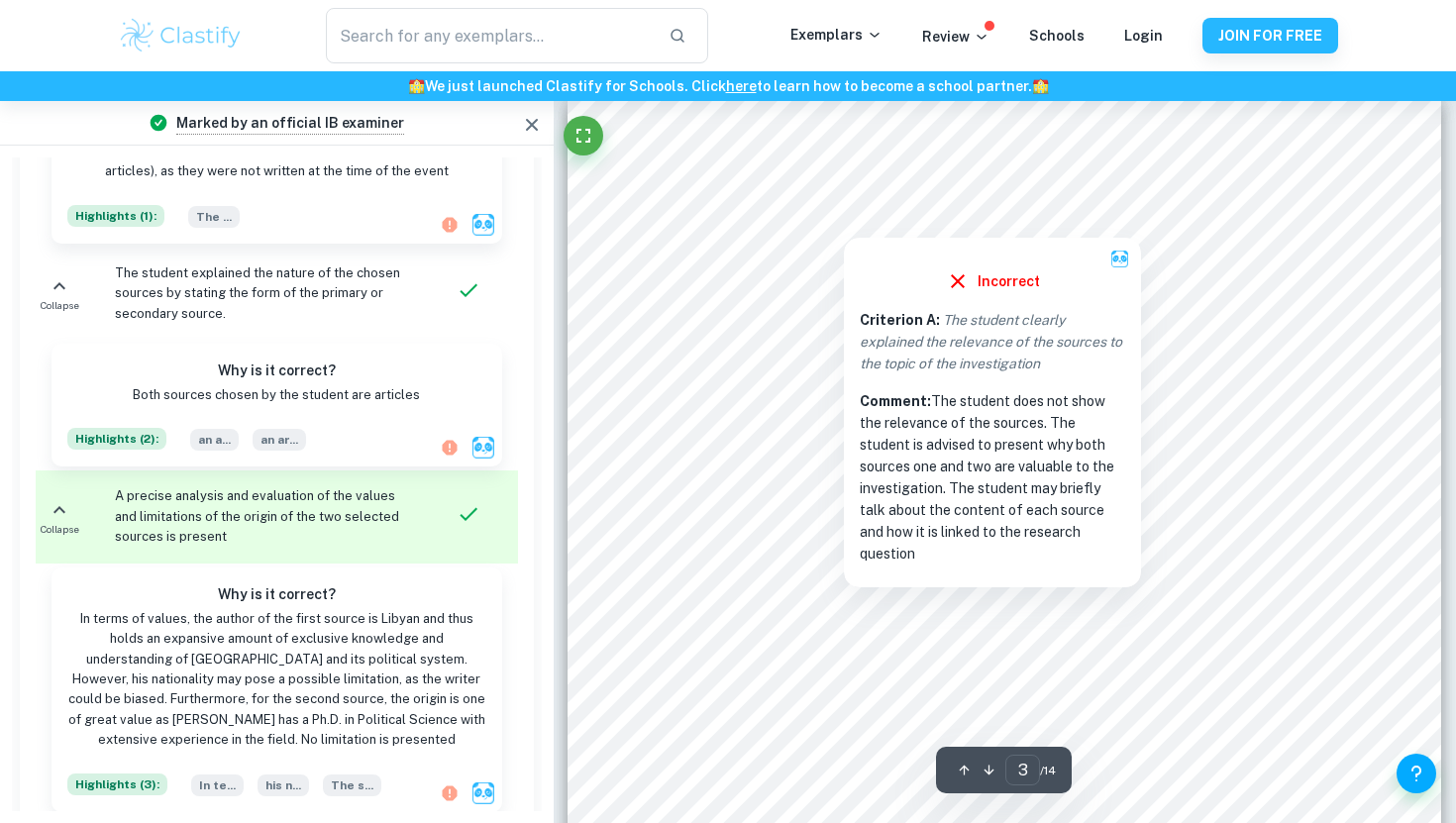 click at bounding box center [844, 223] 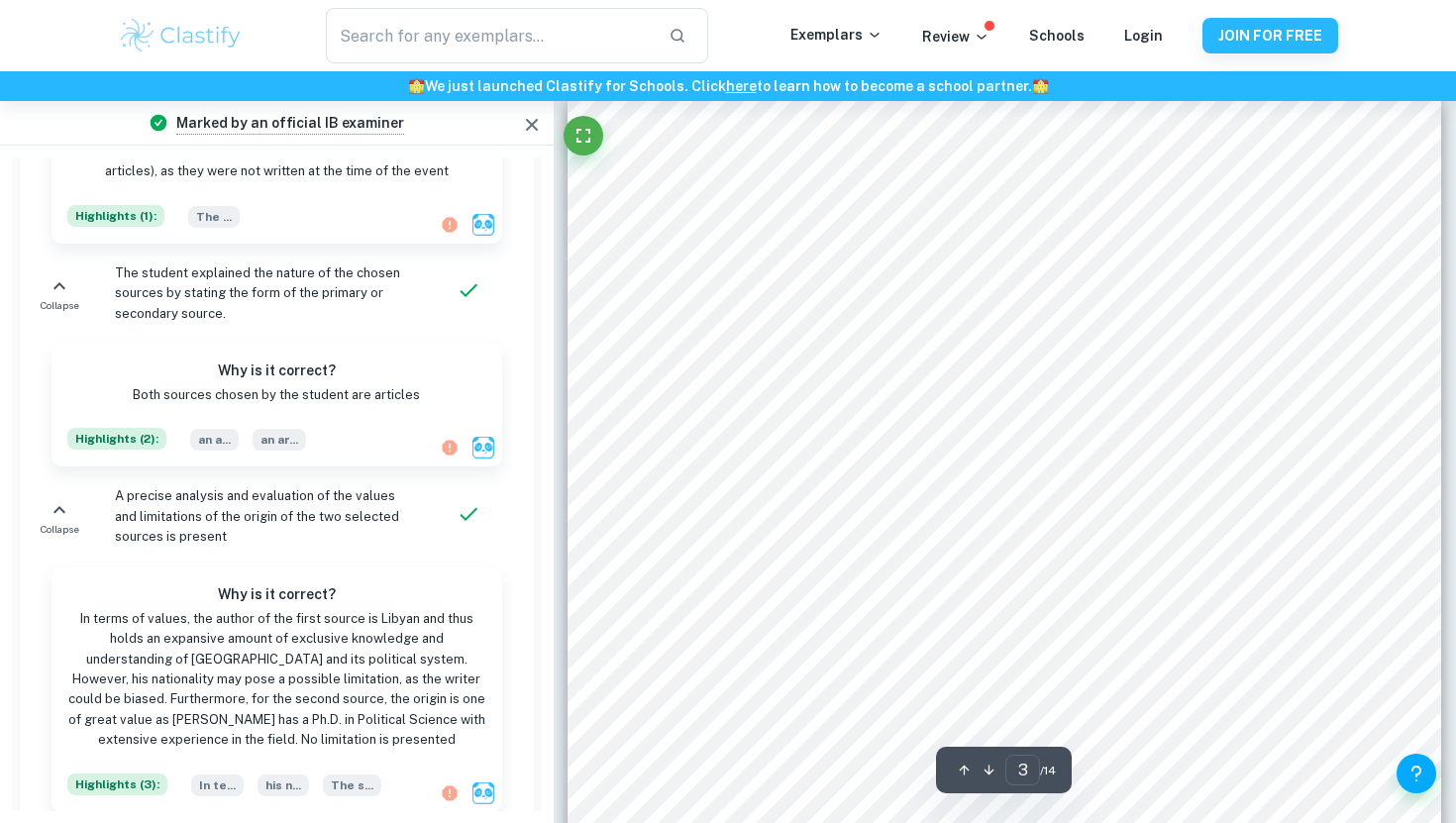 scroll, scrollTop: 687, scrollLeft: 0, axis: vertical 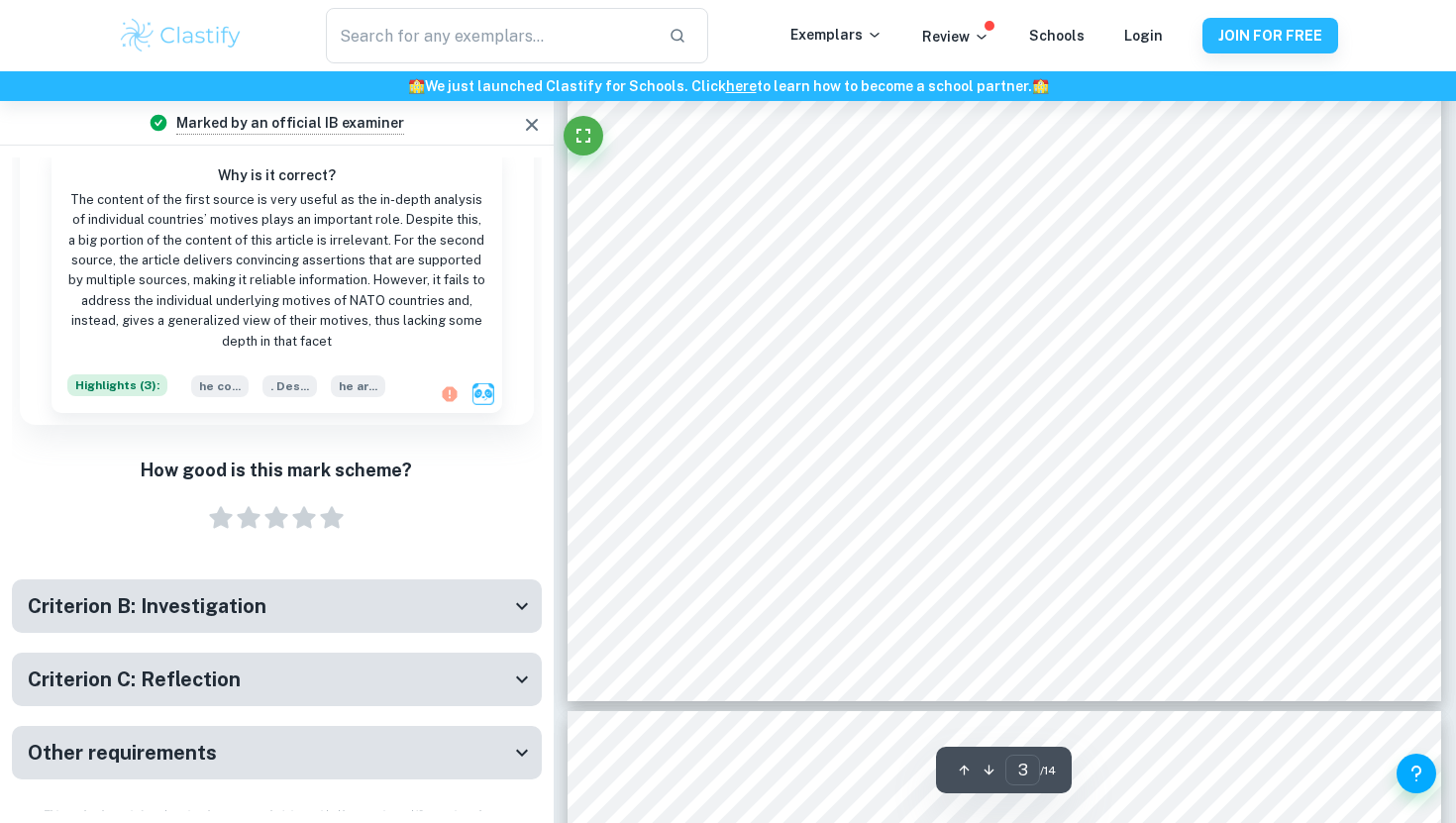 click on "Criterion B: Investigation" at bounding box center [268, 606] 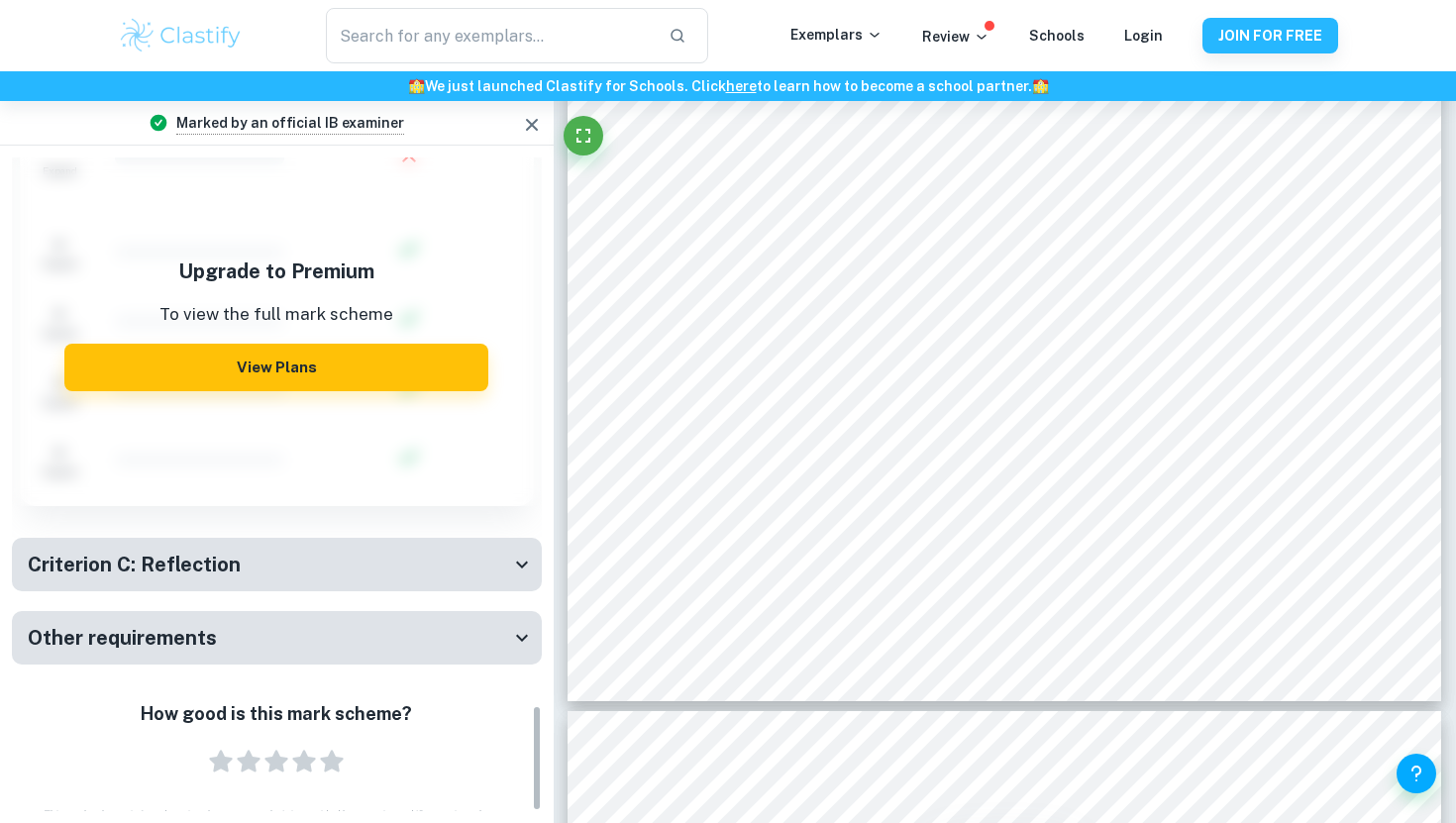 scroll, scrollTop: 3354, scrollLeft: 0, axis: vertical 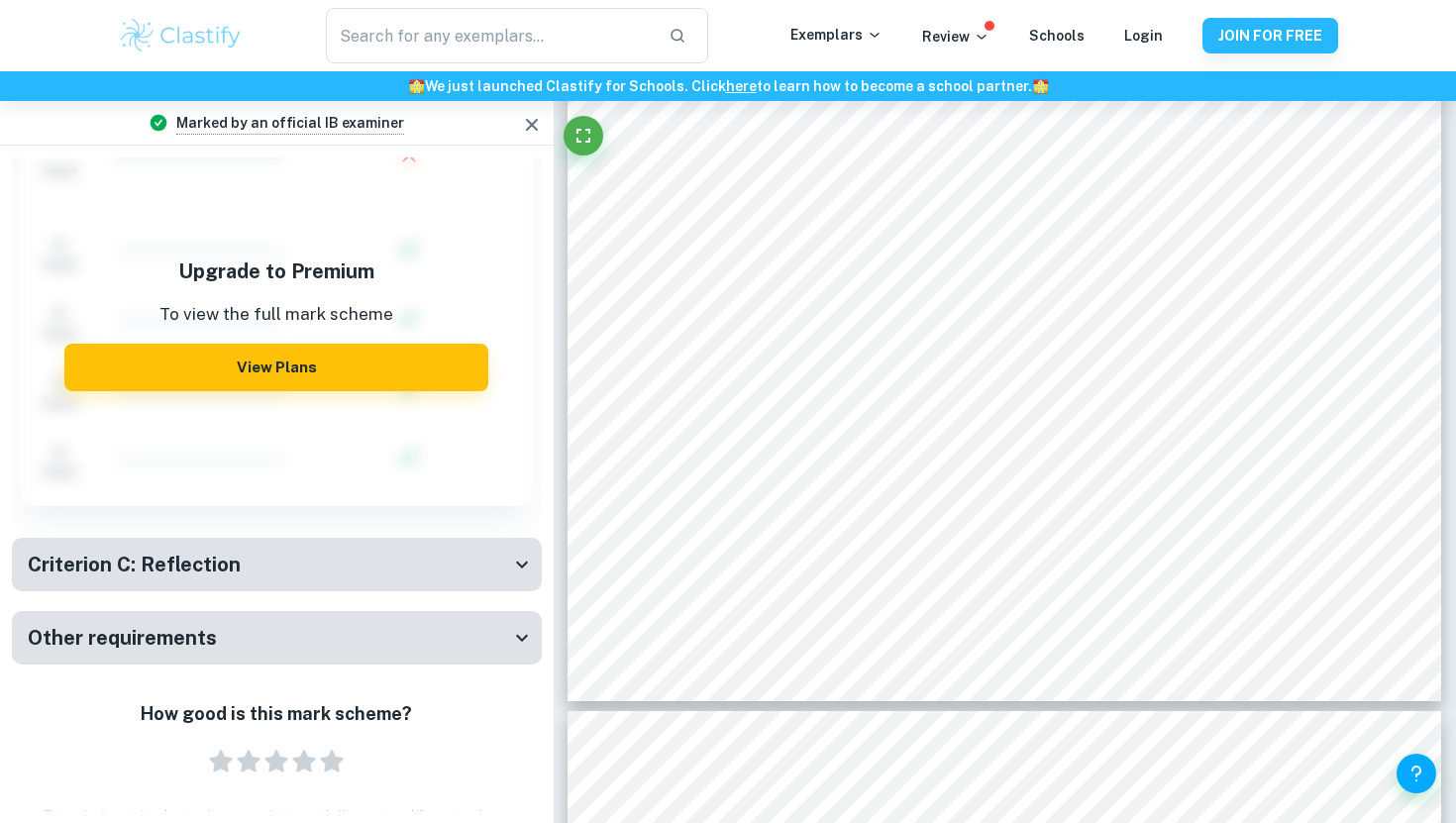 click on "Other requirements" at bounding box center (268, 638) 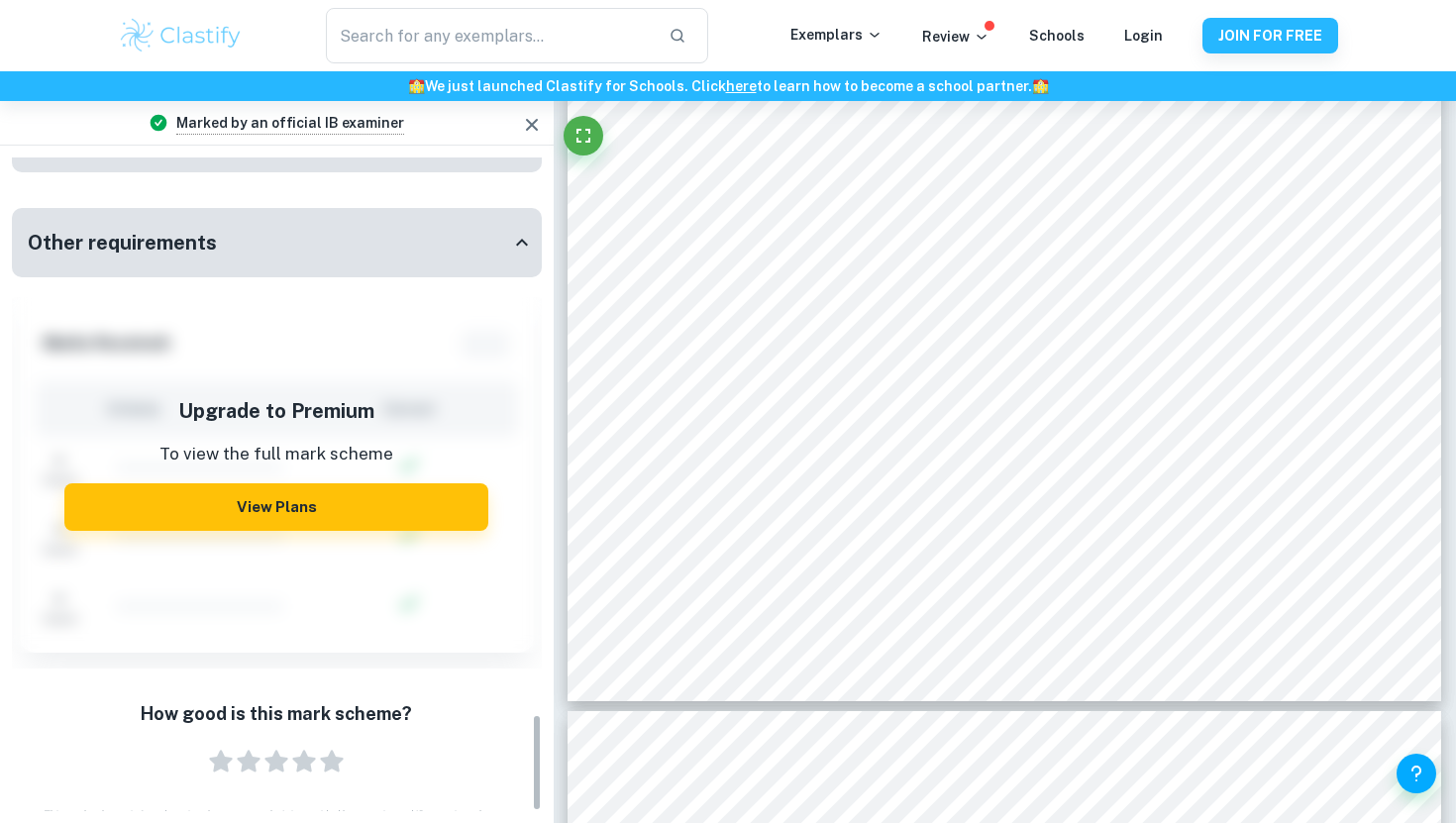 scroll, scrollTop: 3773, scrollLeft: 0, axis: vertical 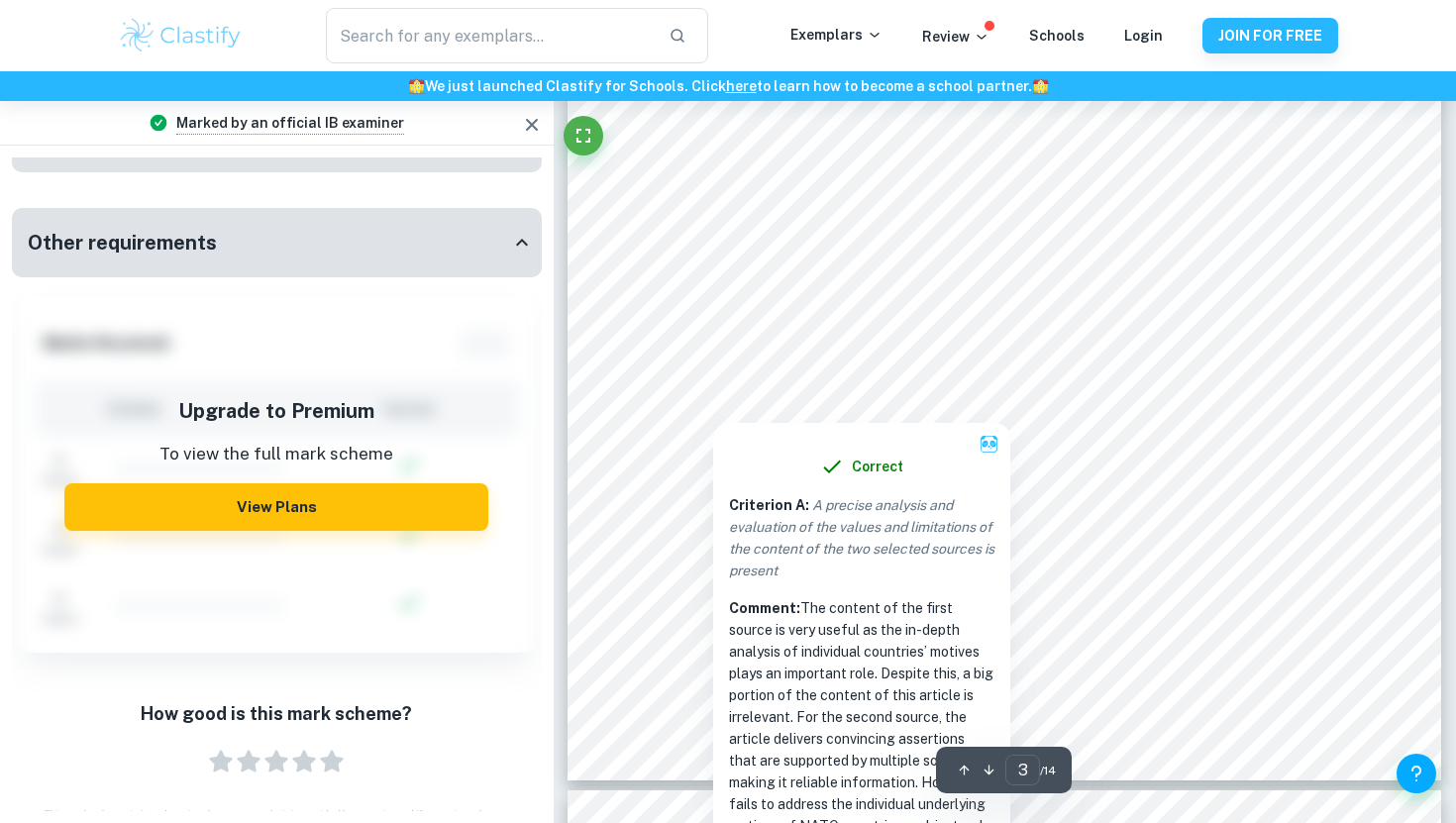 click at bounding box center (1003, 317) 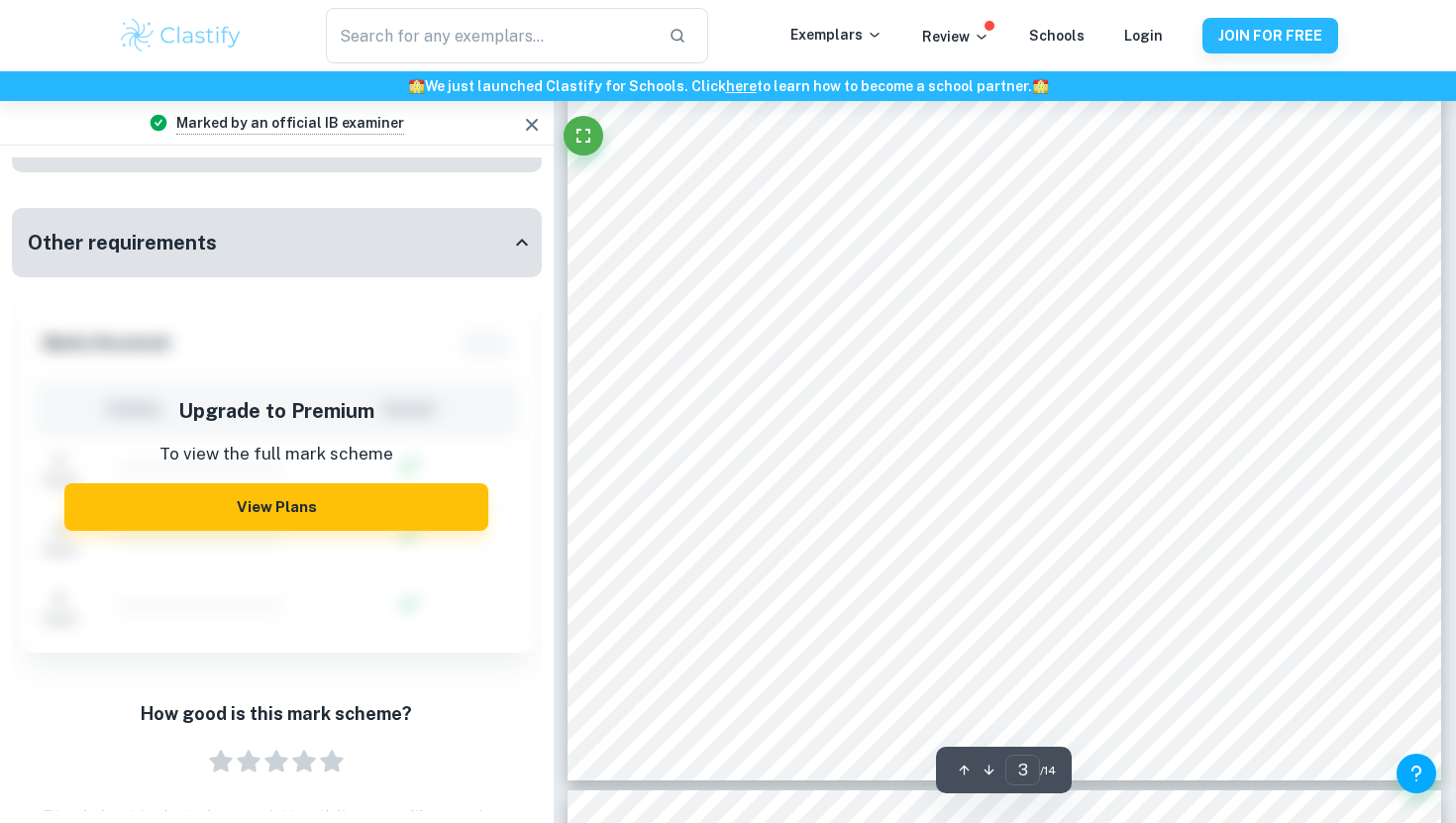 scroll, scrollTop: 1977, scrollLeft: 0, axis: vertical 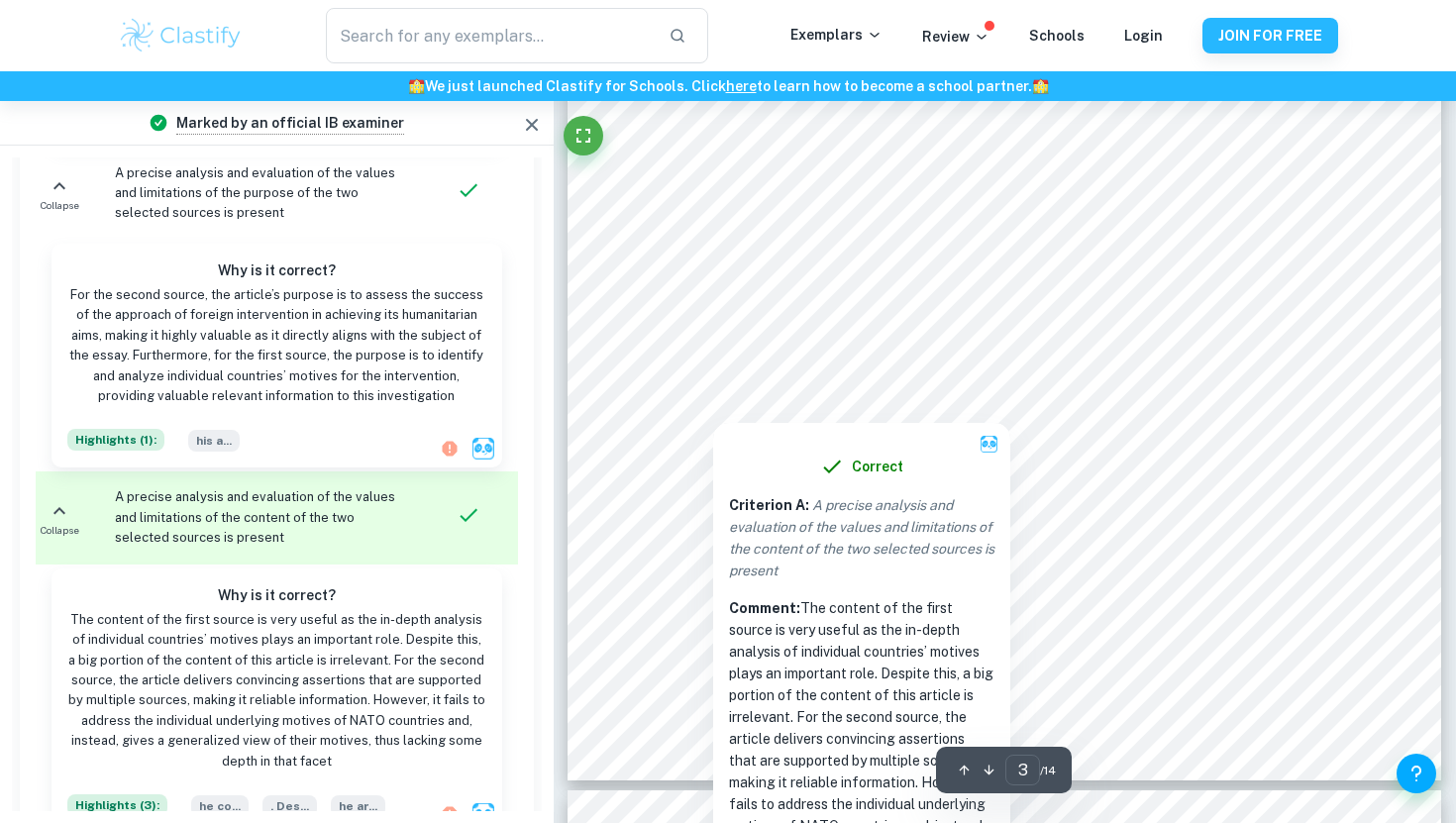 click at bounding box center (1003, 317) 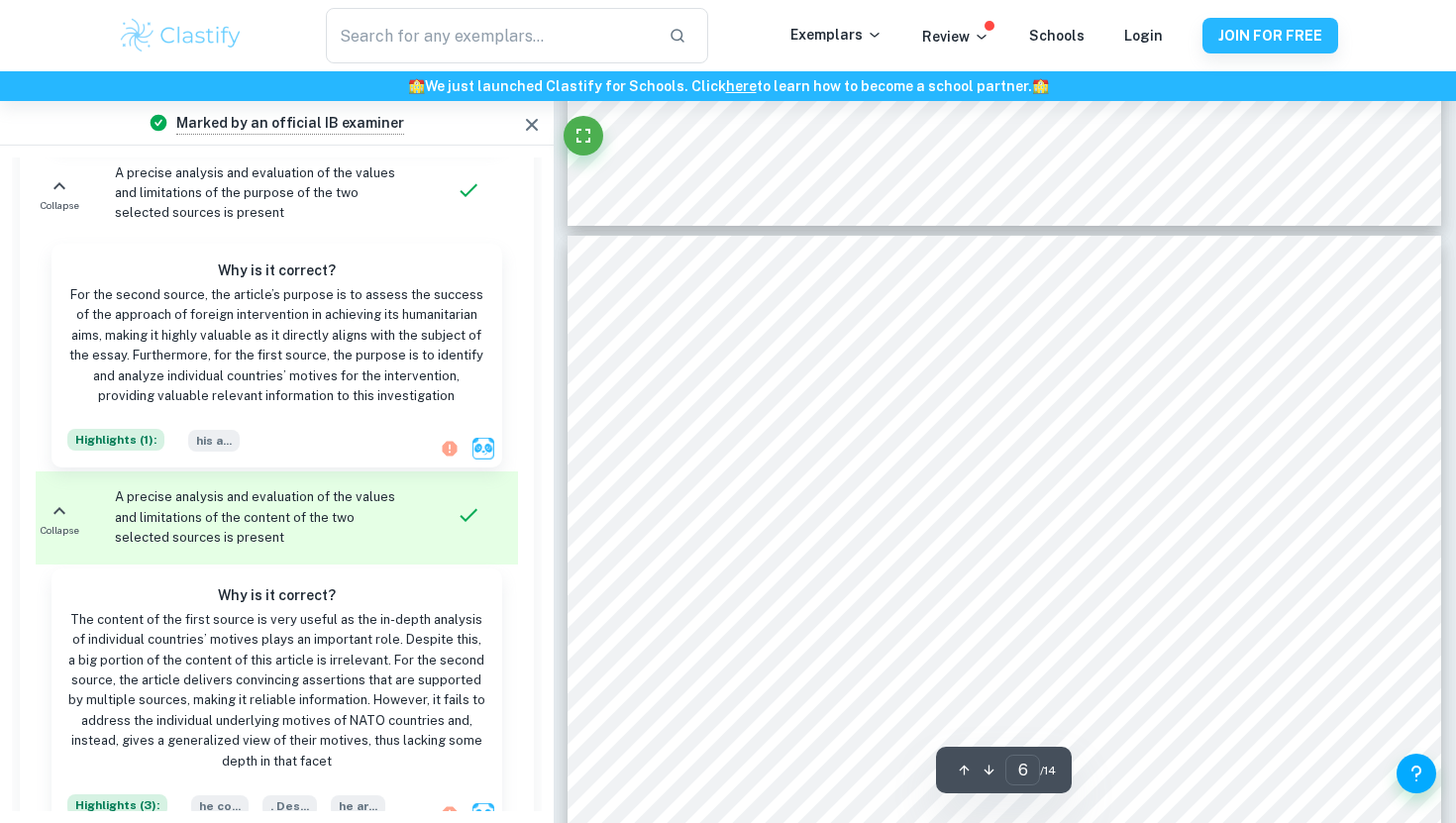 scroll, scrollTop: 6389, scrollLeft: 0, axis: vertical 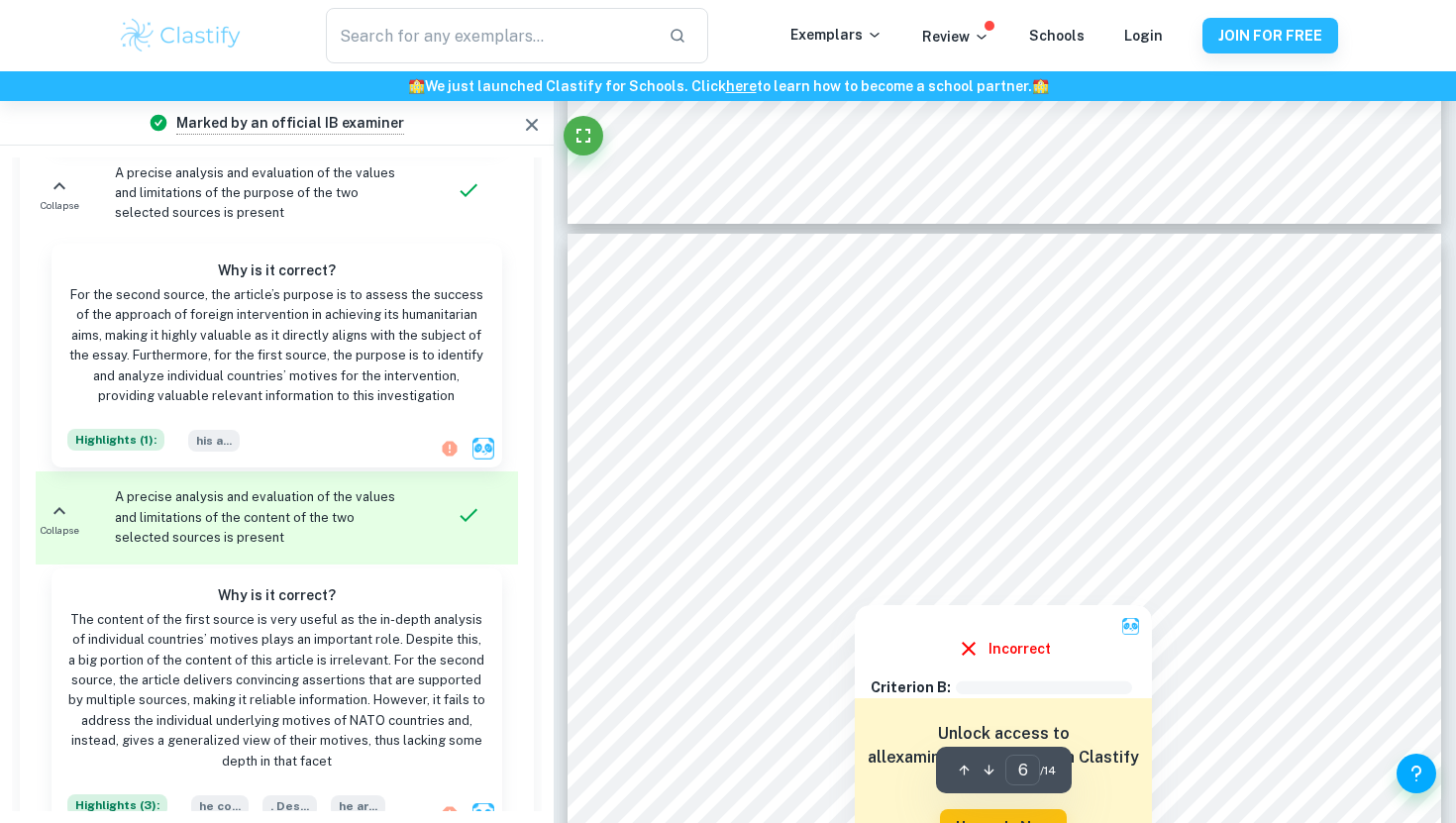 click at bounding box center (1004, 453) 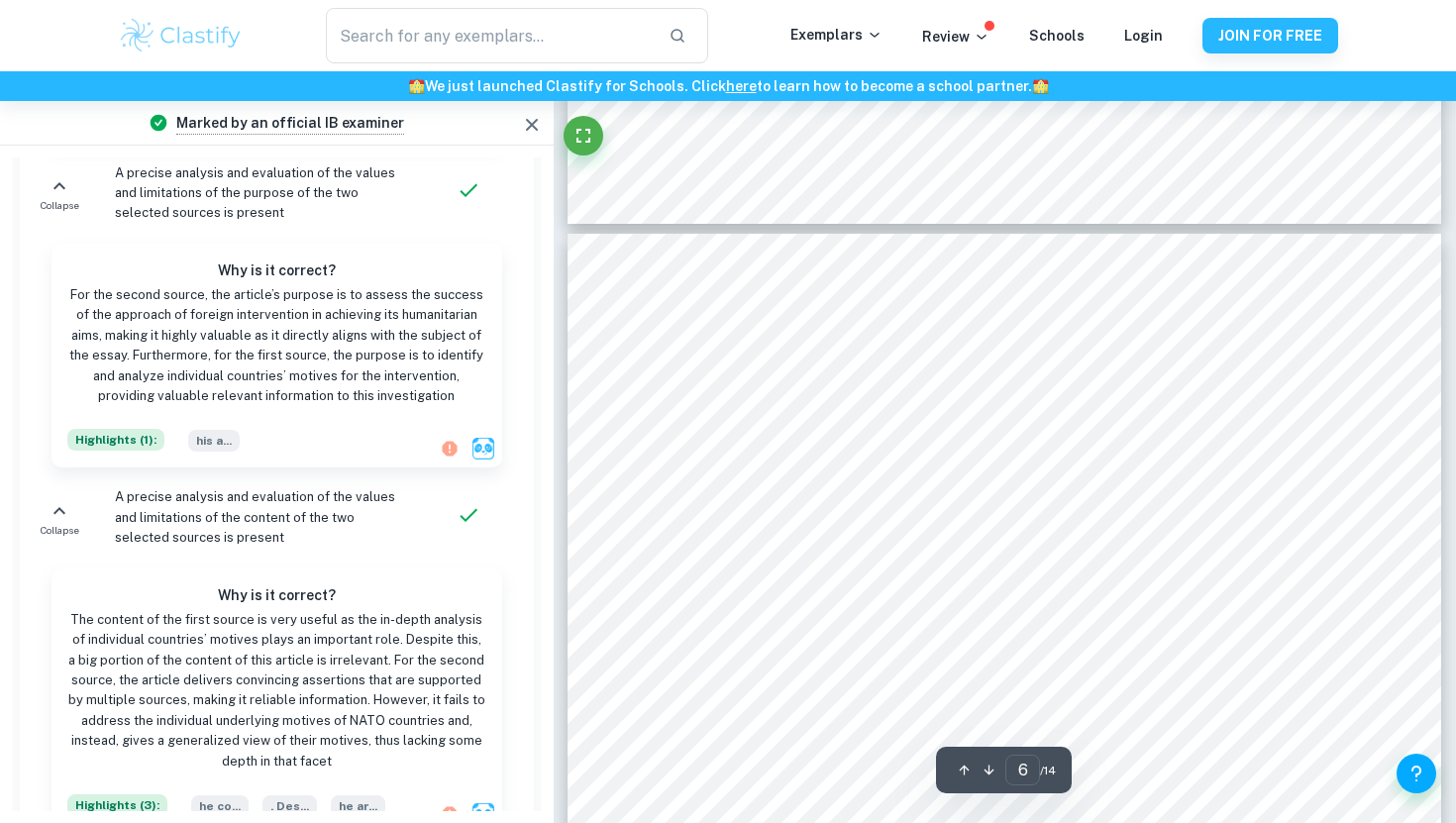 scroll, scrollTop: 2995, scrollLeft: 0, axis: vertical 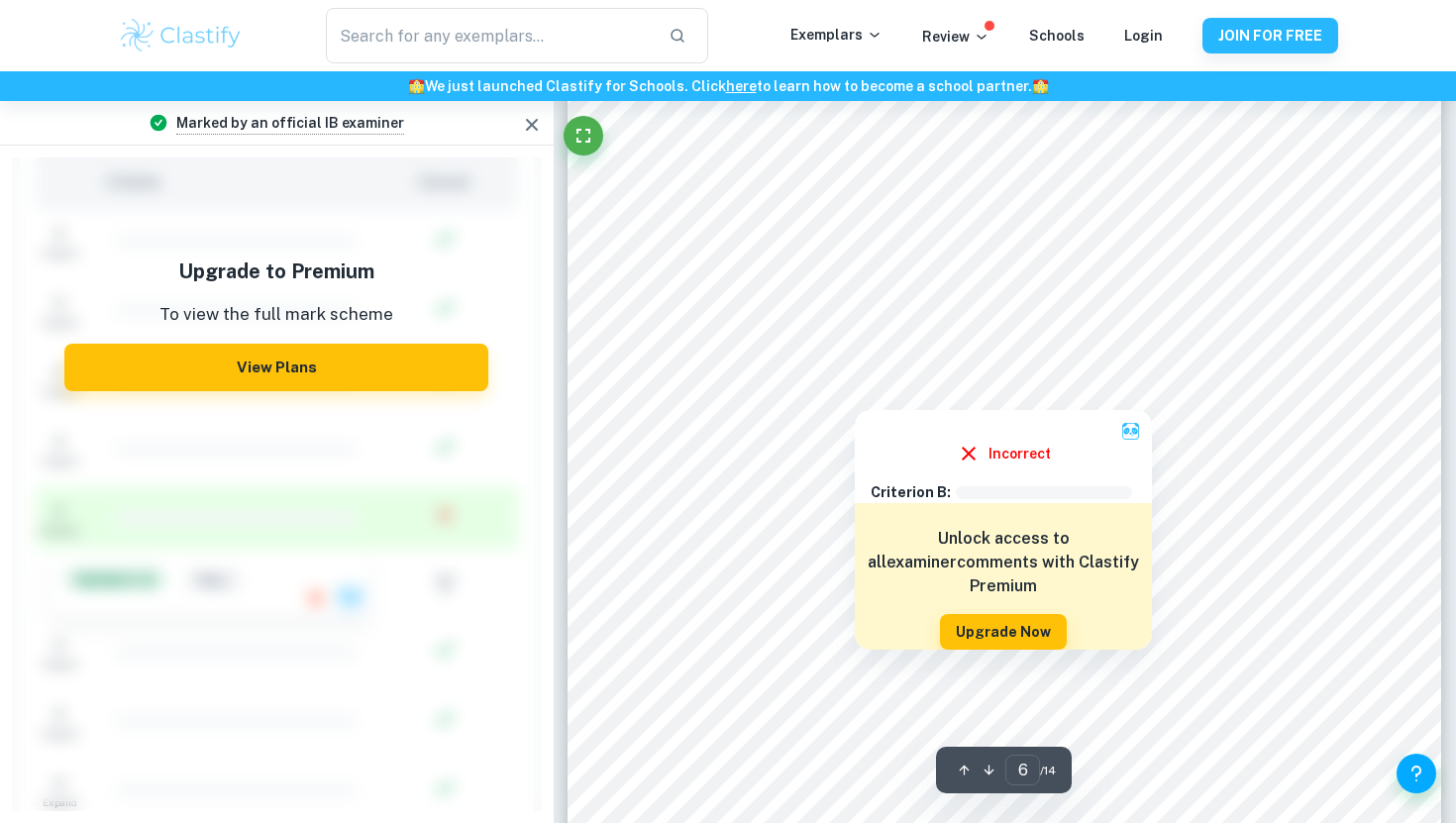 click at bounding box center [855, 381] 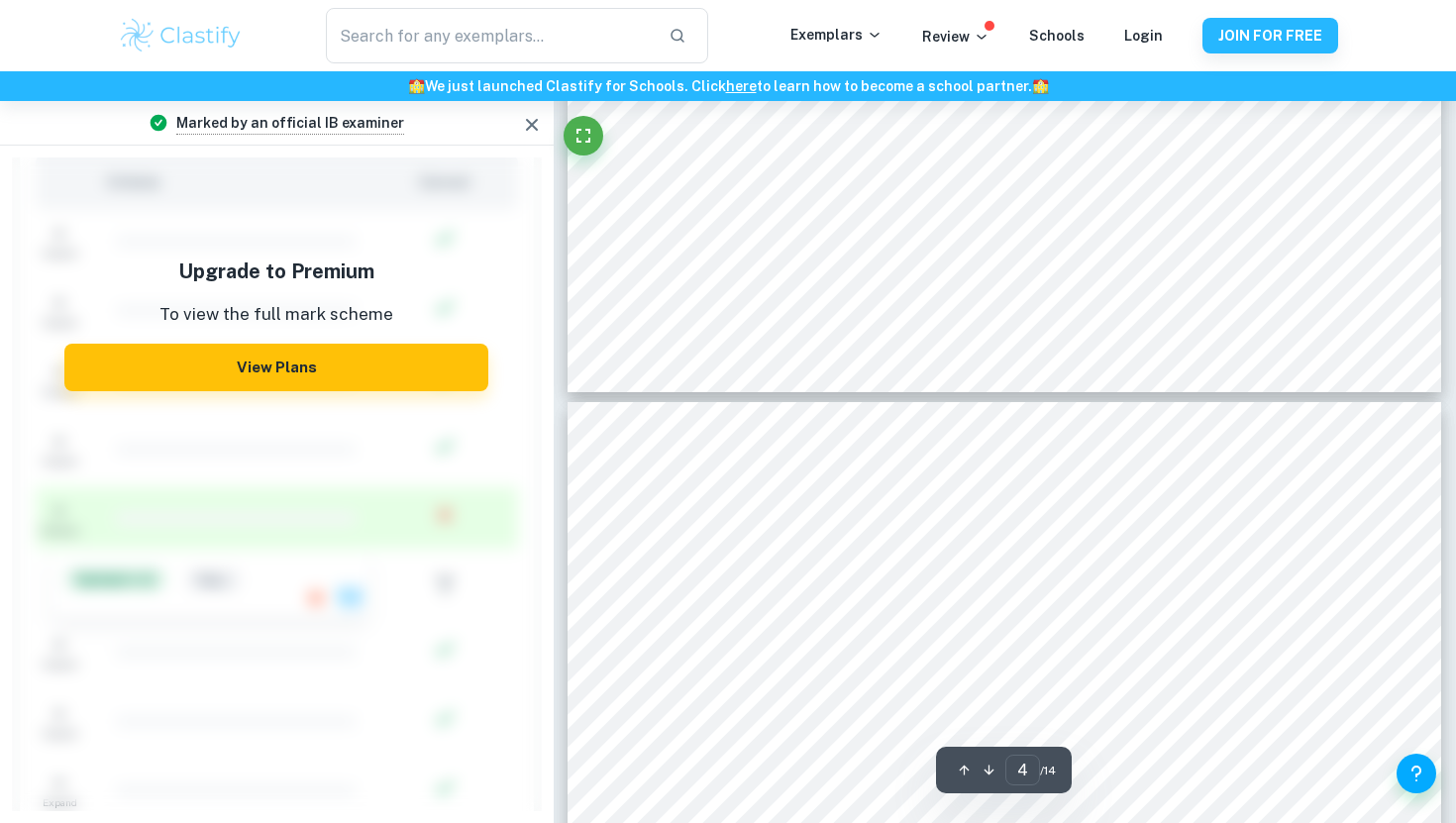 scroll, scrollTop: 3725, scrollLeft: 0, axis: vertical 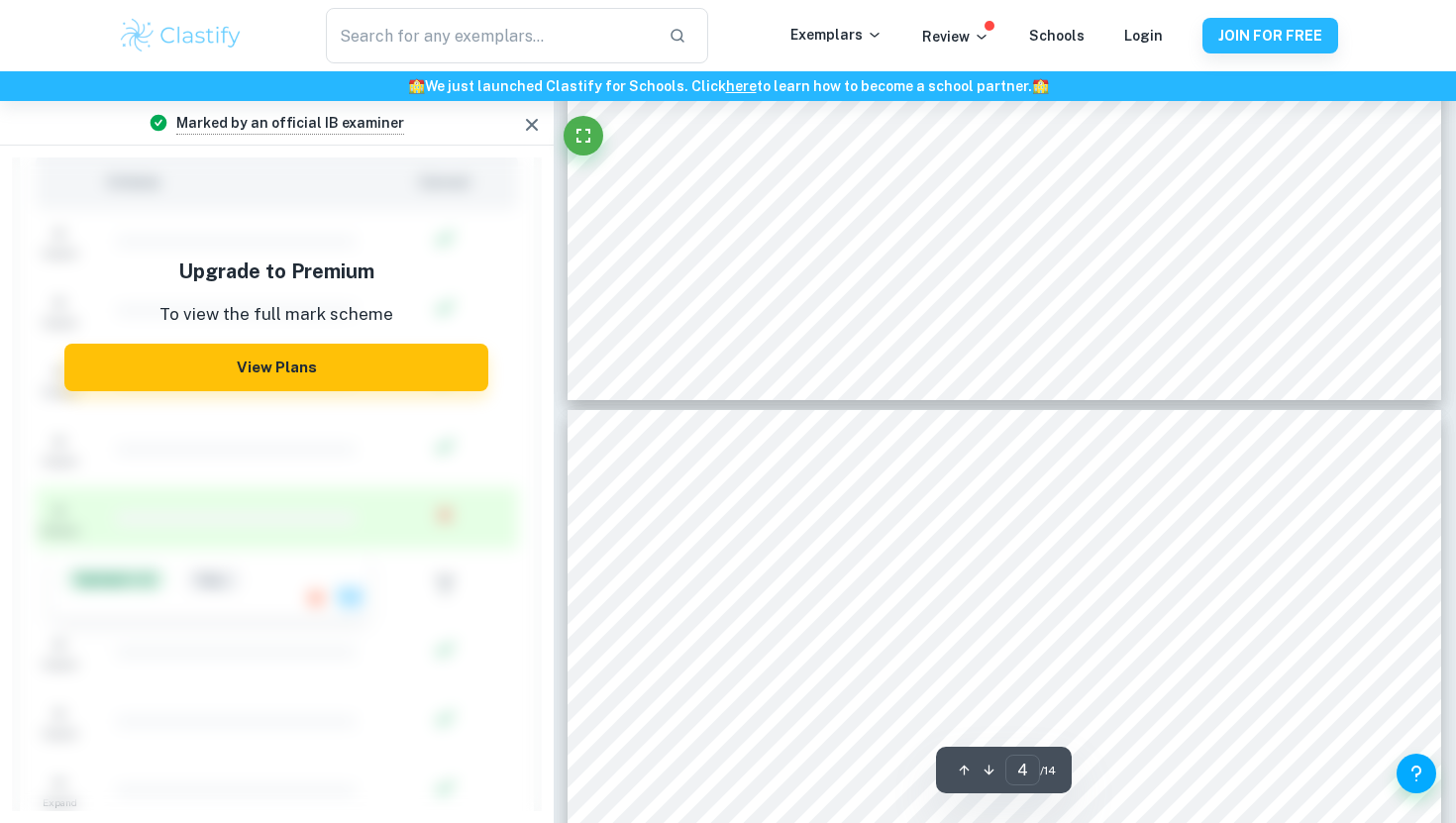 type on "3" 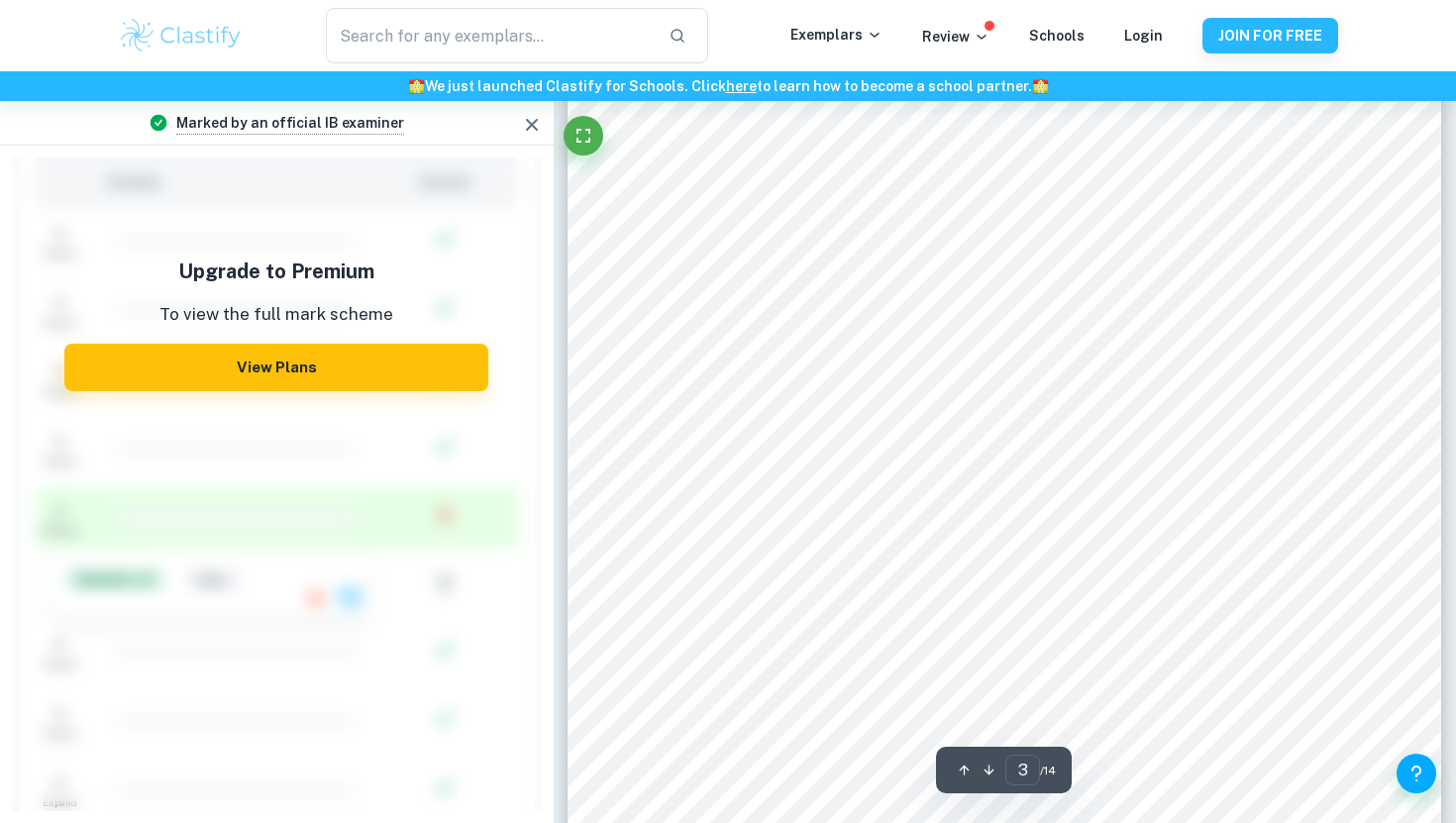 scroll, scrollTop: 2795, scrollLeft: 0, axis: vertical 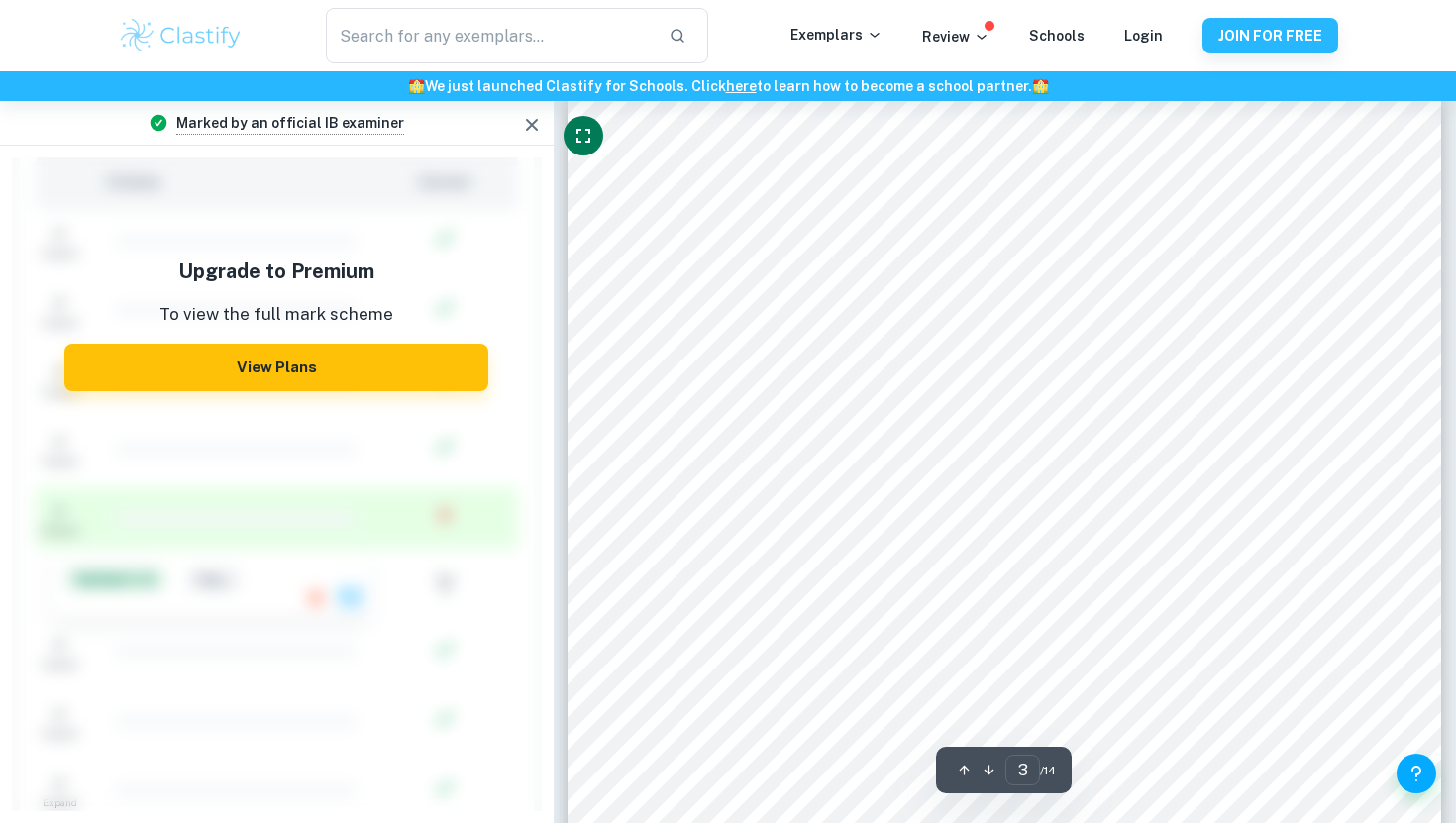 click 